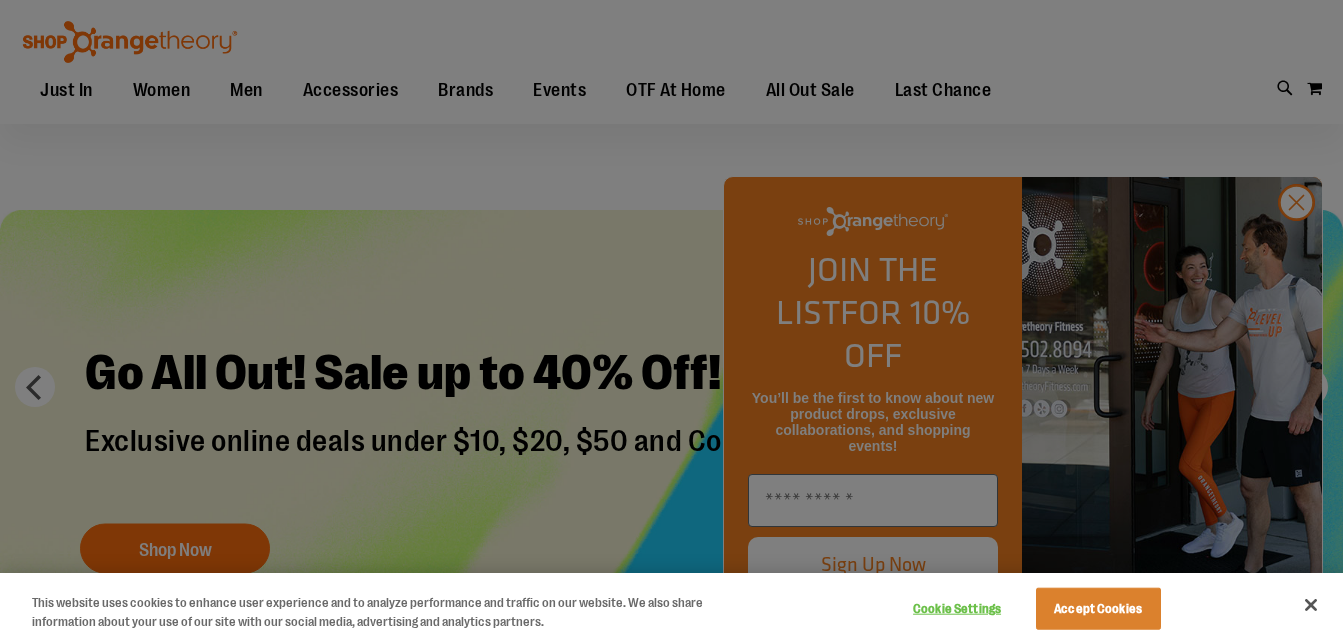 scroll, scrollTop: 136, scrollLeft: 0, axis: vertical 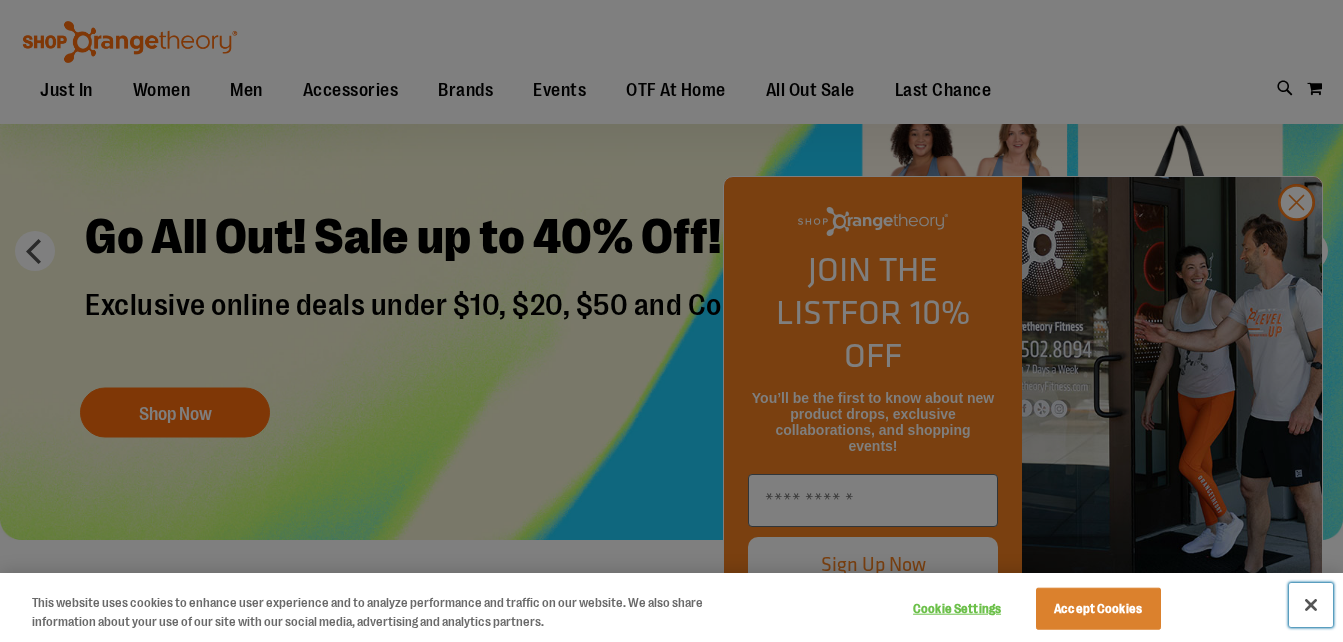 click at bounding box center (1311, 605) 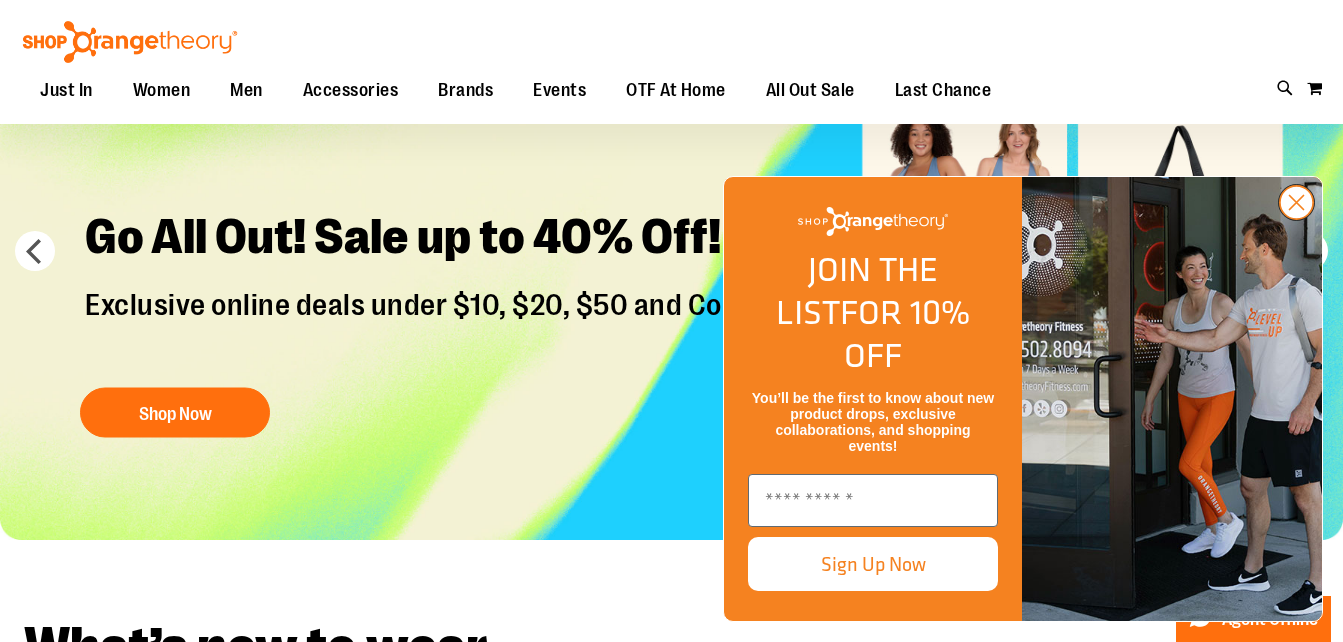 click 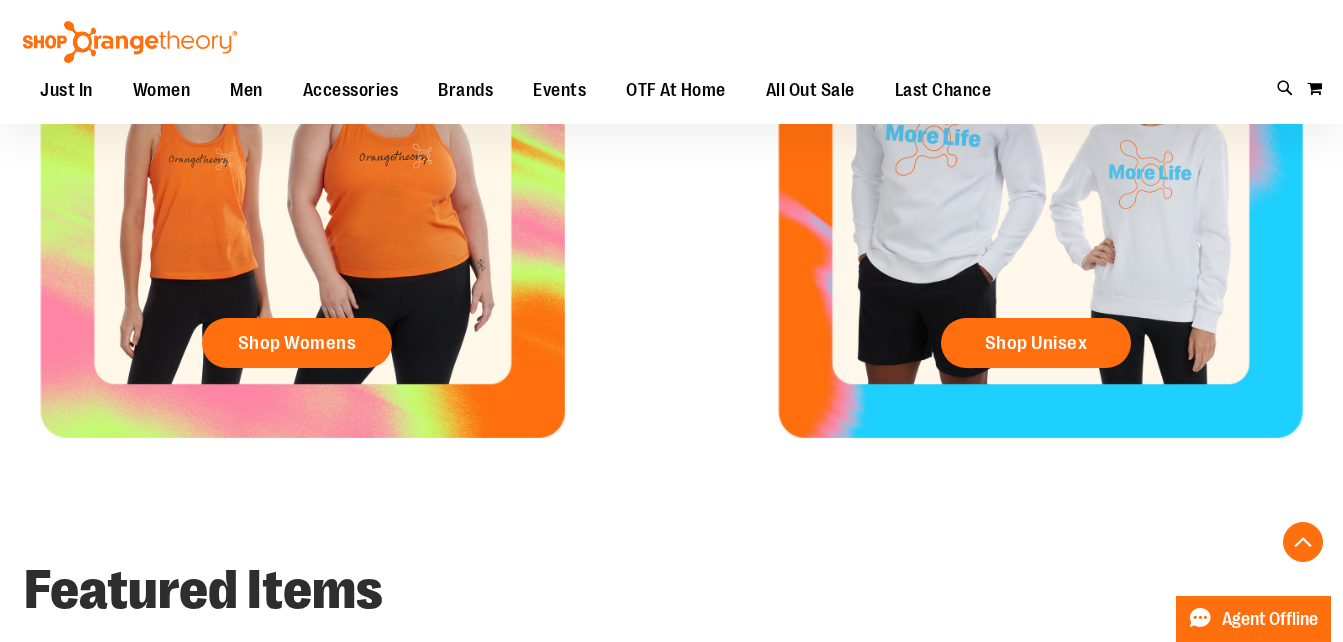 scroll, scrollTop: 870, scrollLeft: 0, axis: vertical 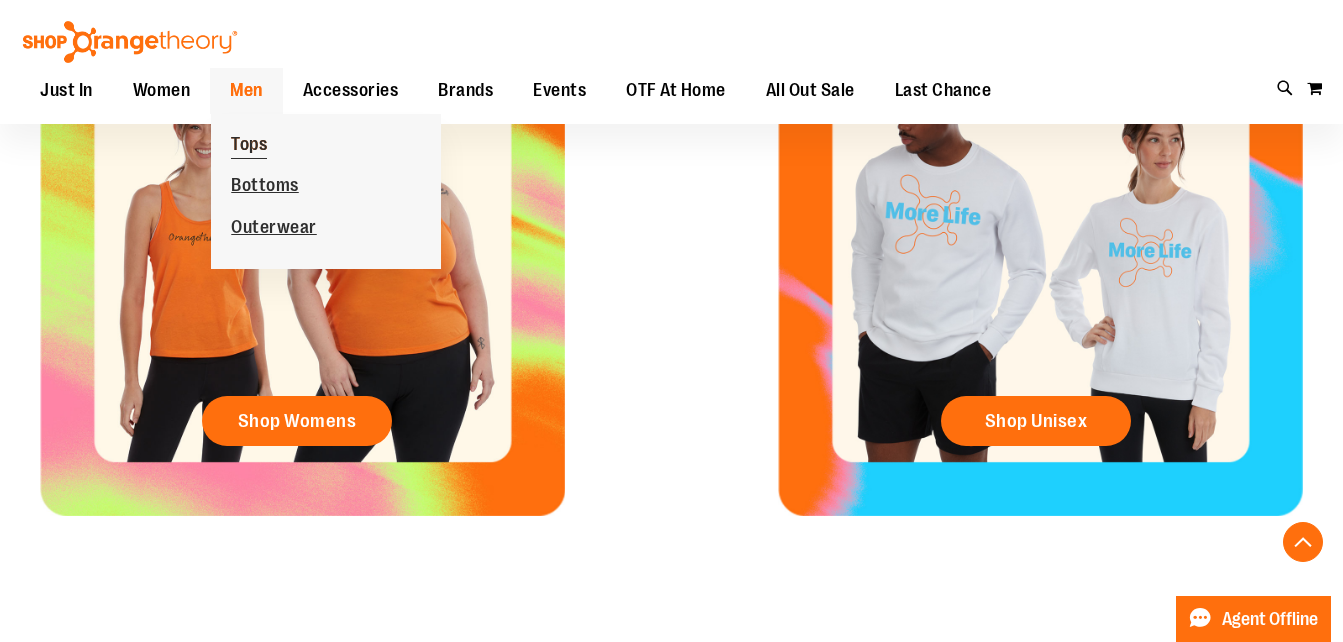 click on "Tops" at bounding box center (249, 146) 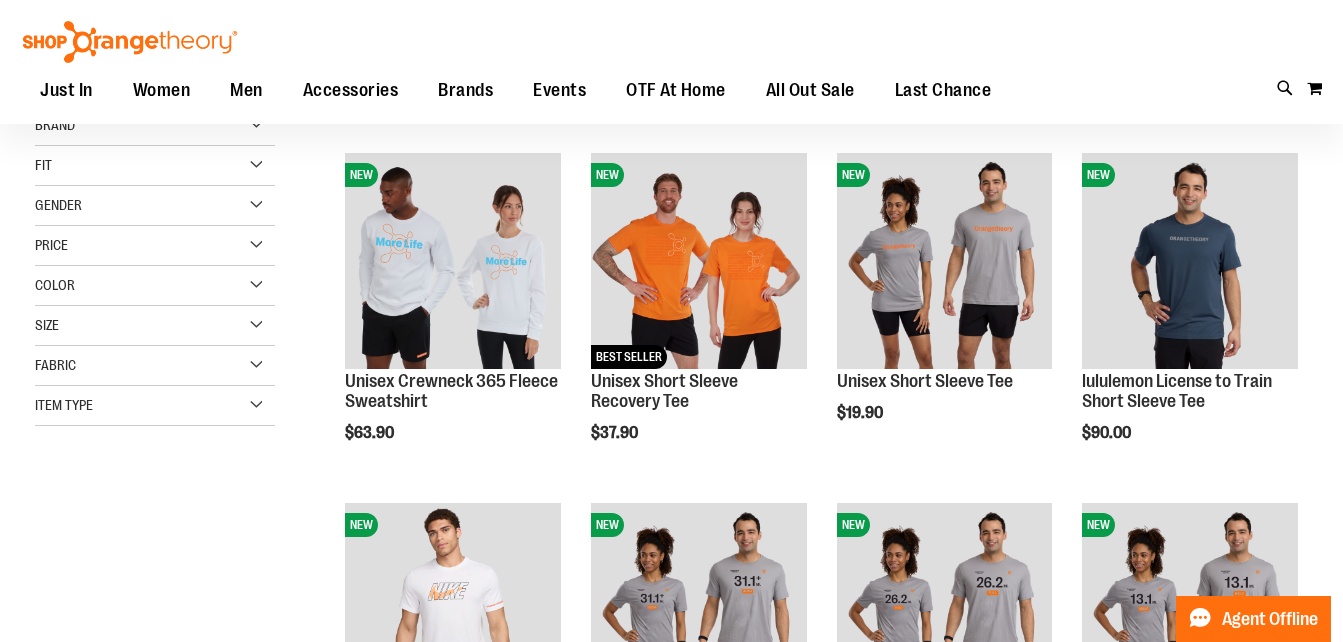 scroll, scrollTop: 244, scrollLeft: 0, axis: vertical 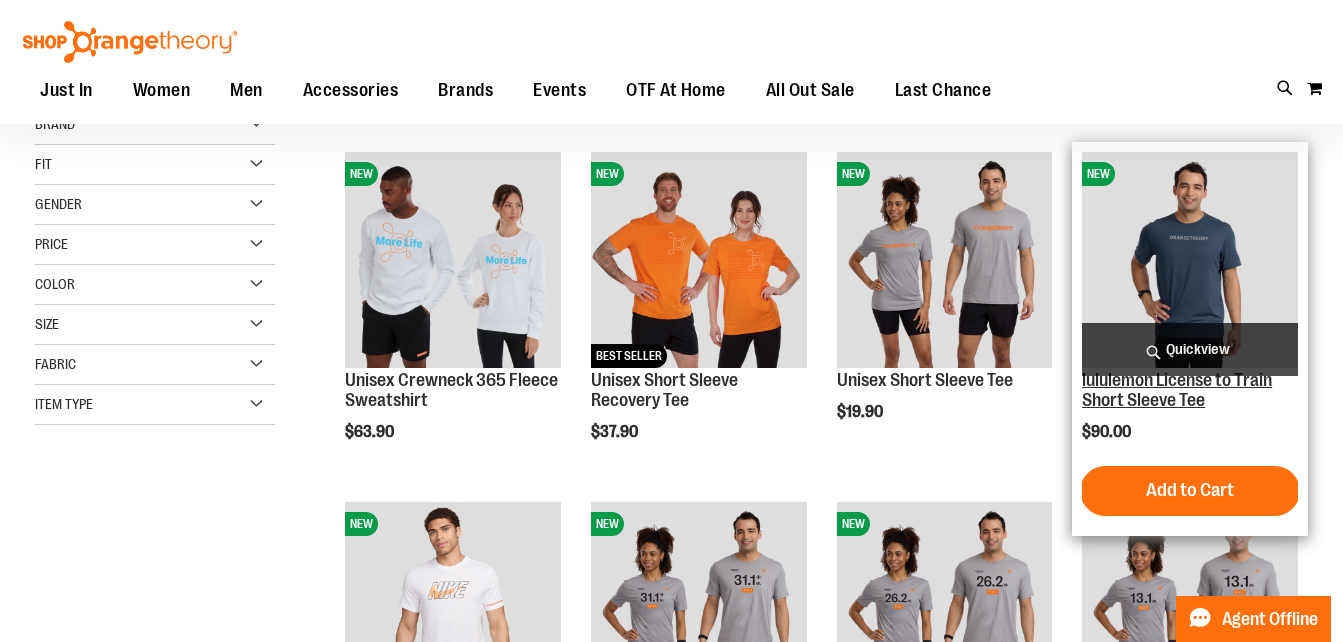 click on "lululemon License to Train Short Sleeve Tee" at bounding box center [1177, 390] 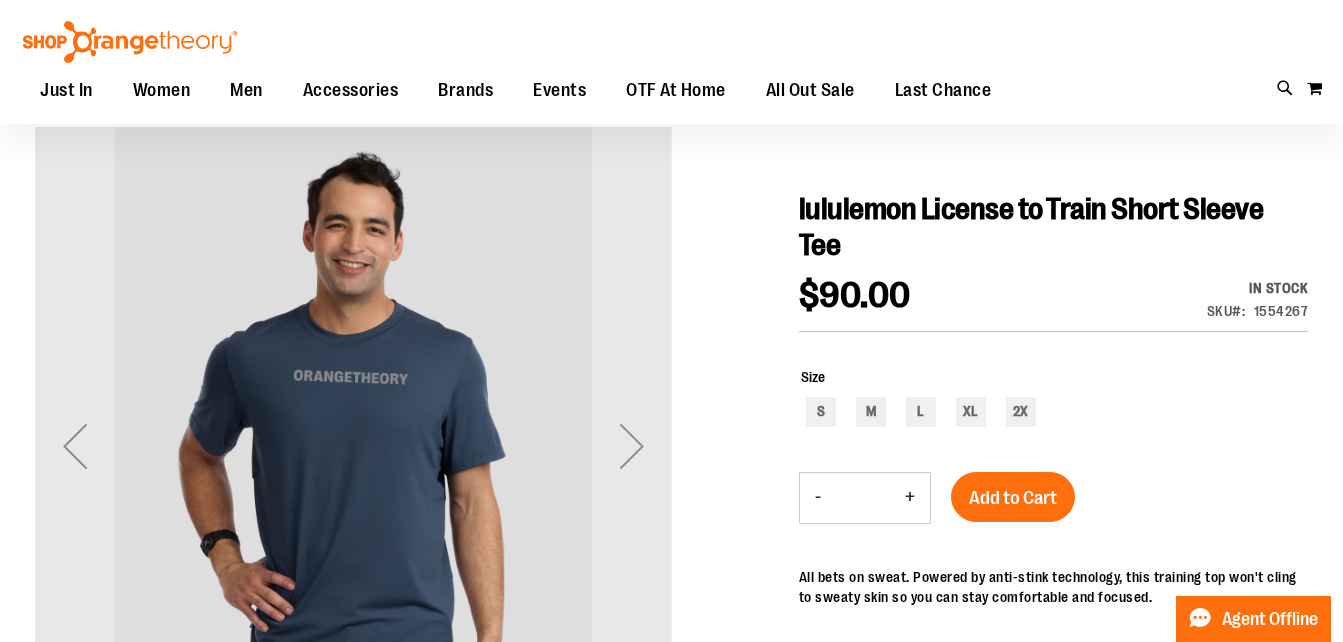 scroll, scrollTop: 153, scrollLeft: 0, axis: vertical 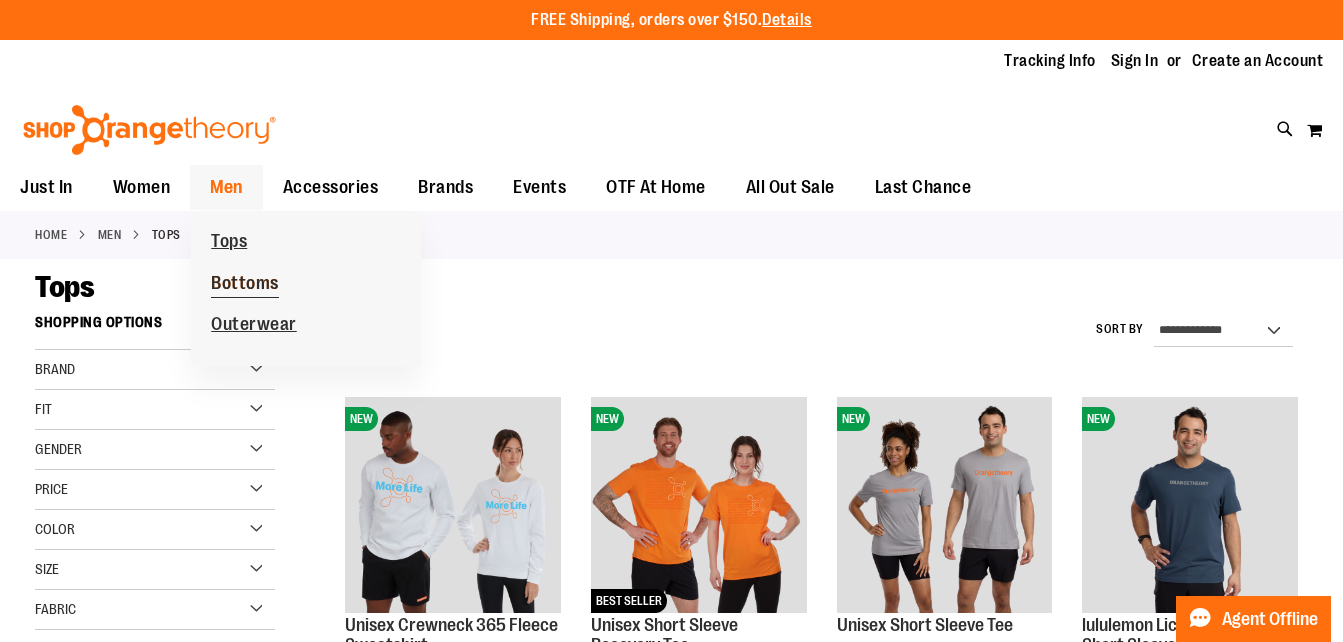 click on "Bottoms" at bounding box center (245, 285) 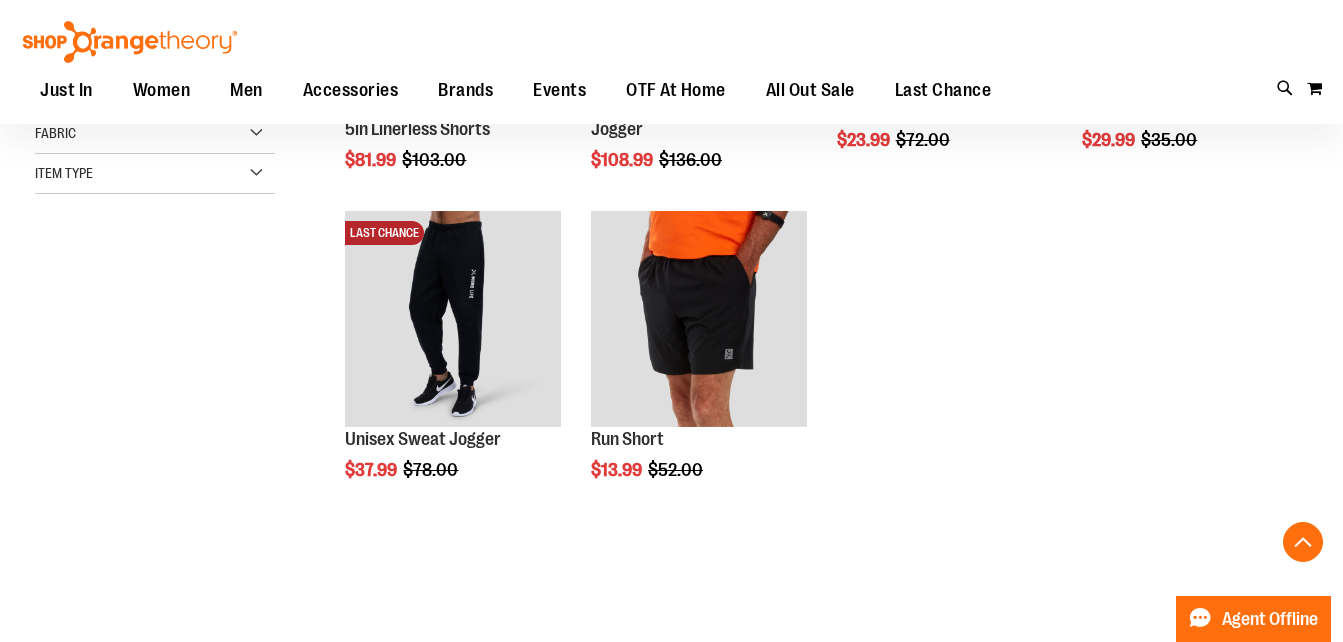 scroll, scrollTop: 516, scrollLeft: 0, axis: vertical 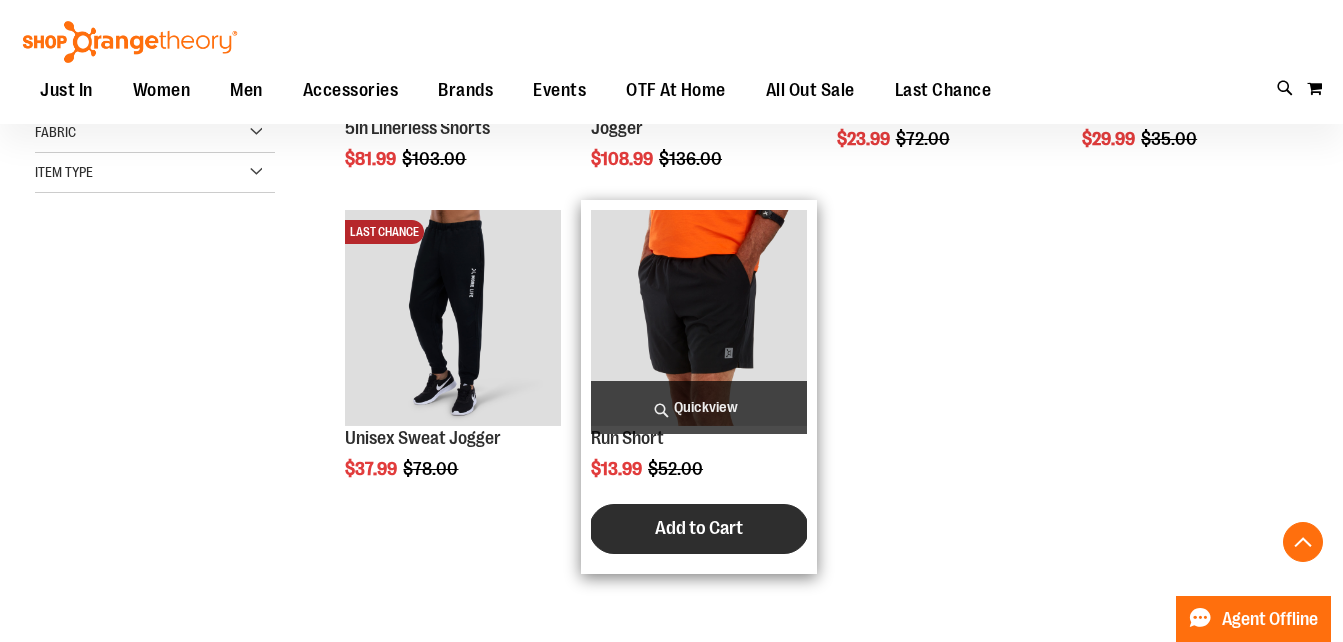click on "Add to Cart" at bounding box center [699, 529] 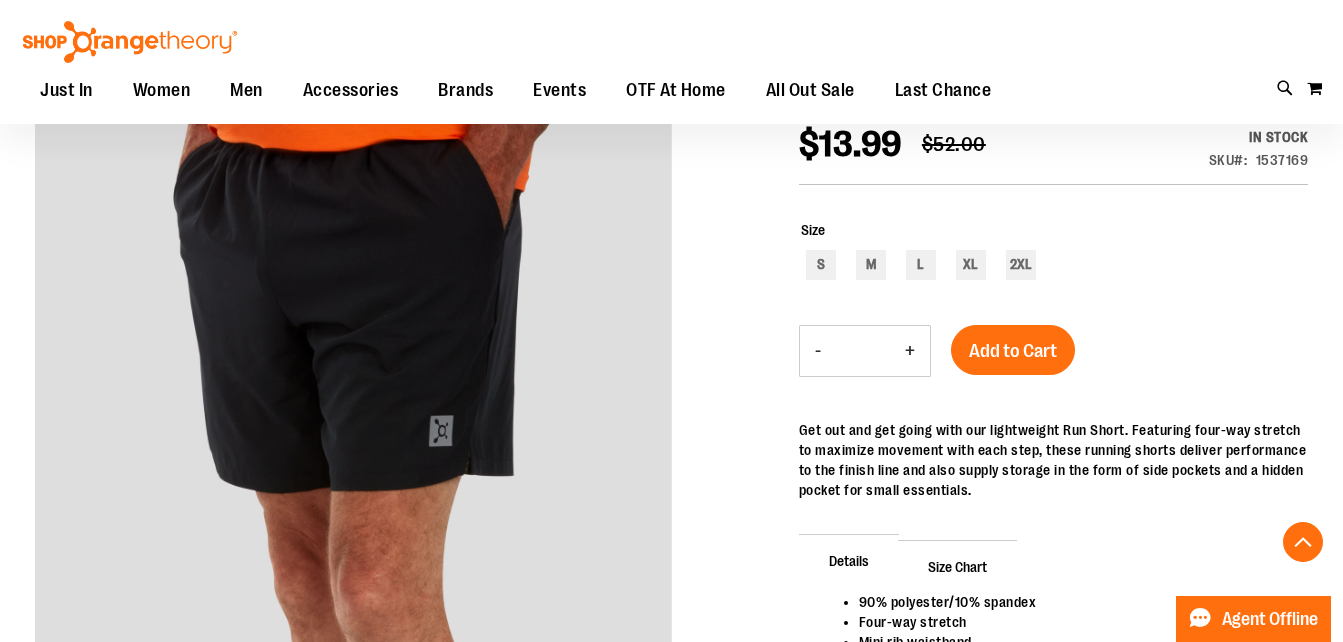 scroll, scrollTop: 0, scrollLeft: 0, axis: both 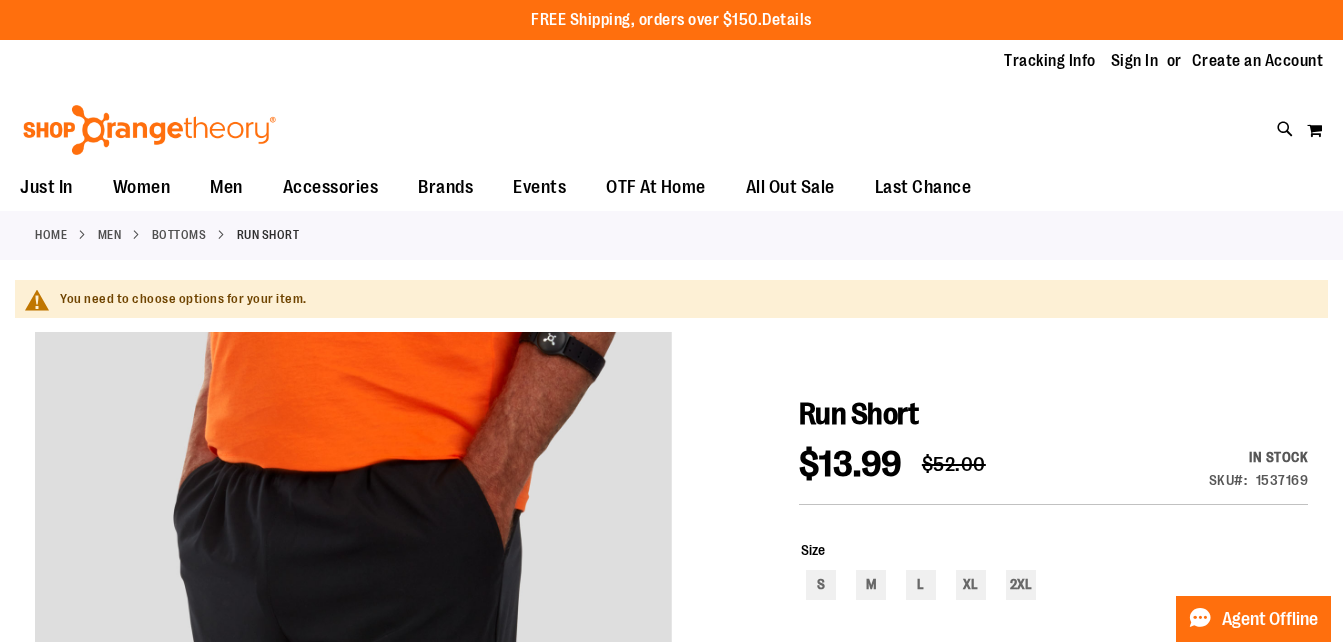 click on "Details" at bounding box center [787, 20] 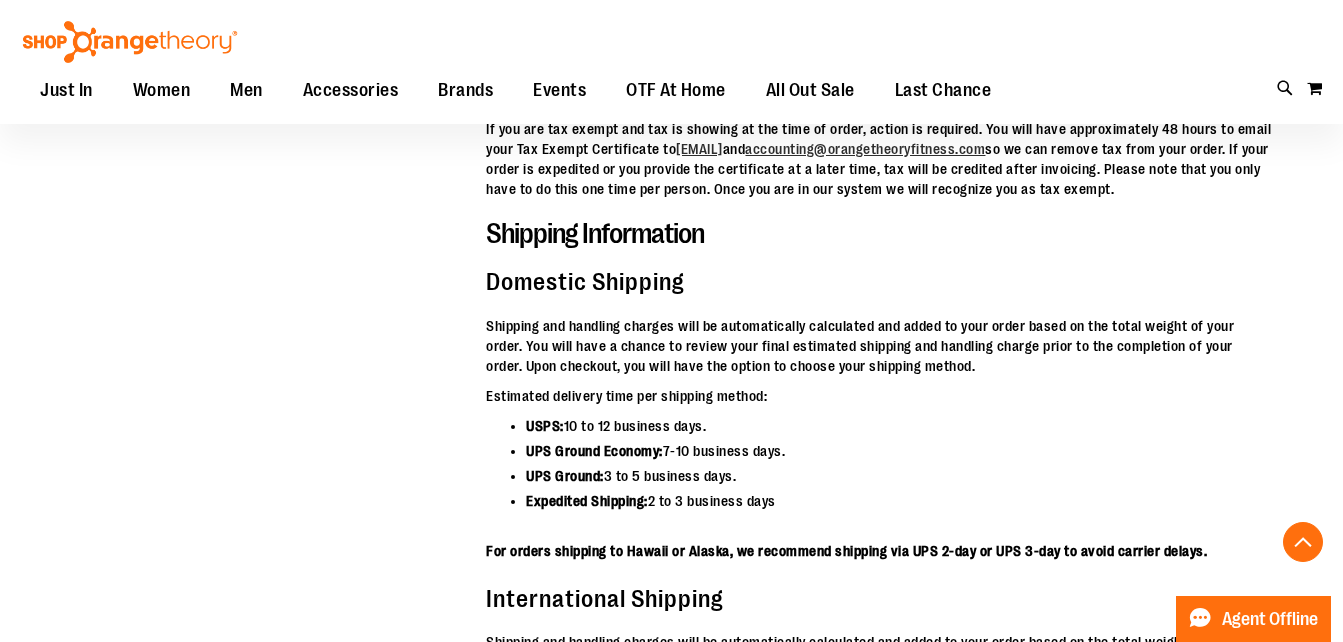scroll, scrollTop: 5867, scrollLeft: 0, axis: vertical 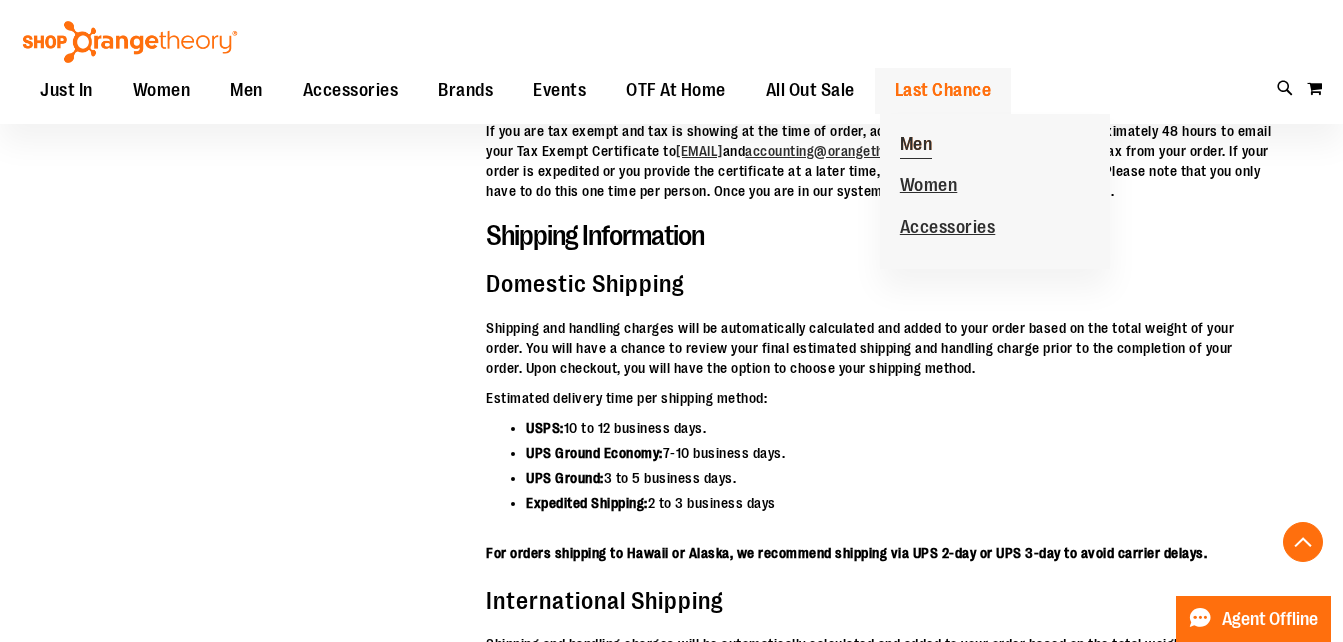 click on "Men" at bounding box center [916, 146] 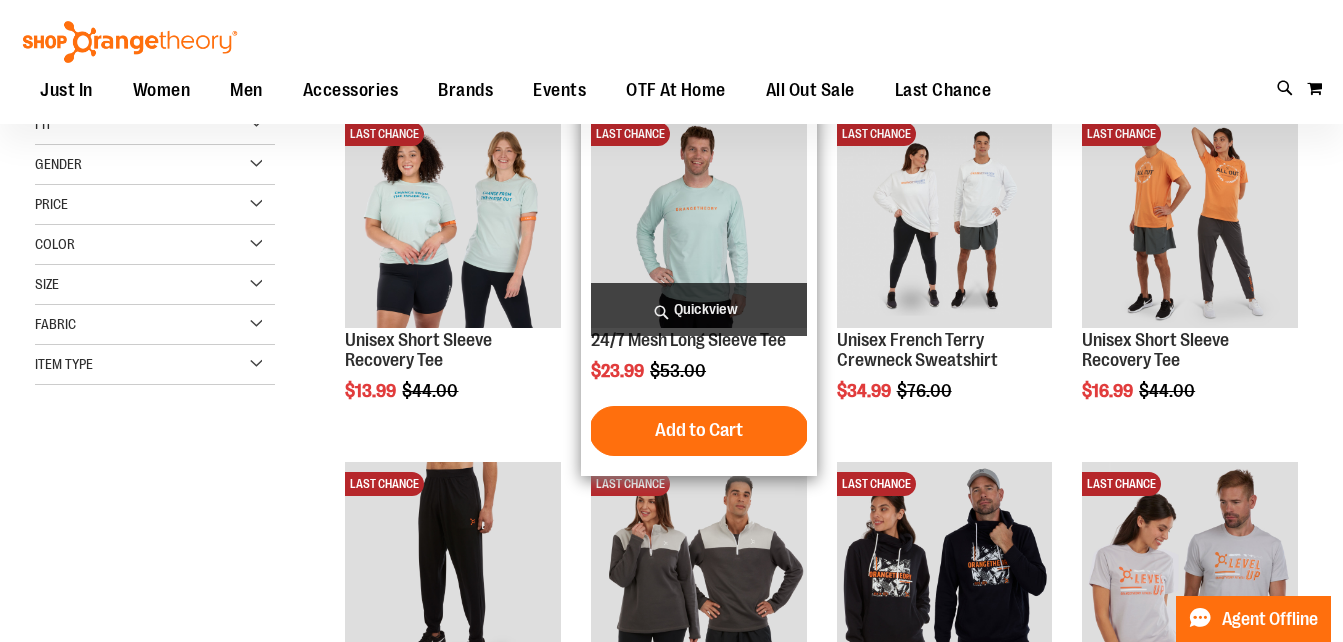 scroll, scrollTop: 285, scrollLeft: 0, axis: vertical 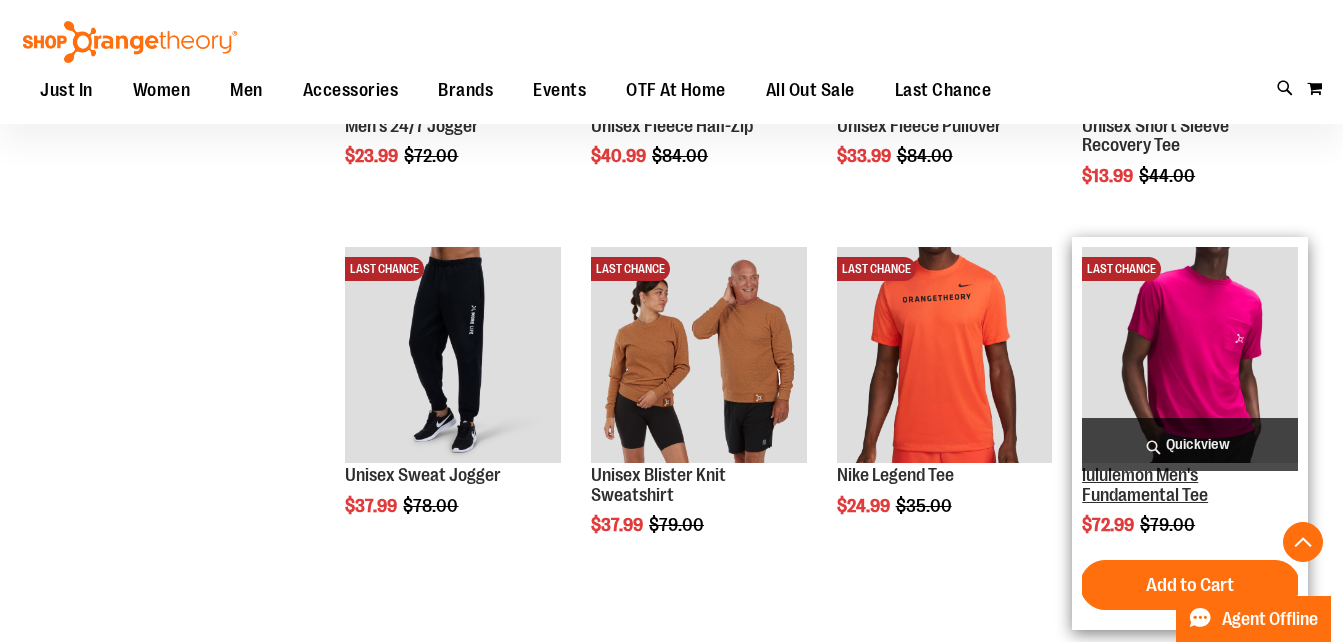 click on "lululemon Men's Fundamental Tee" at bounding box center [1145, 485] 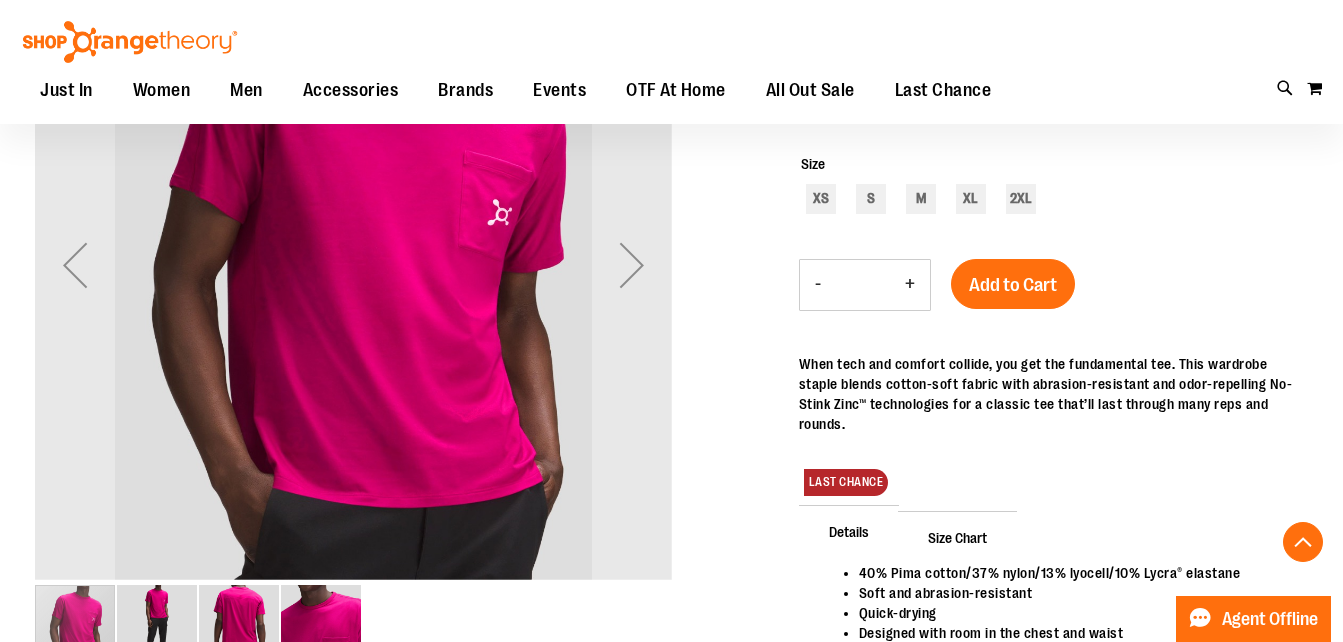 scroll, scrollTop: 334, scrollLeft: 0, axis: vertical 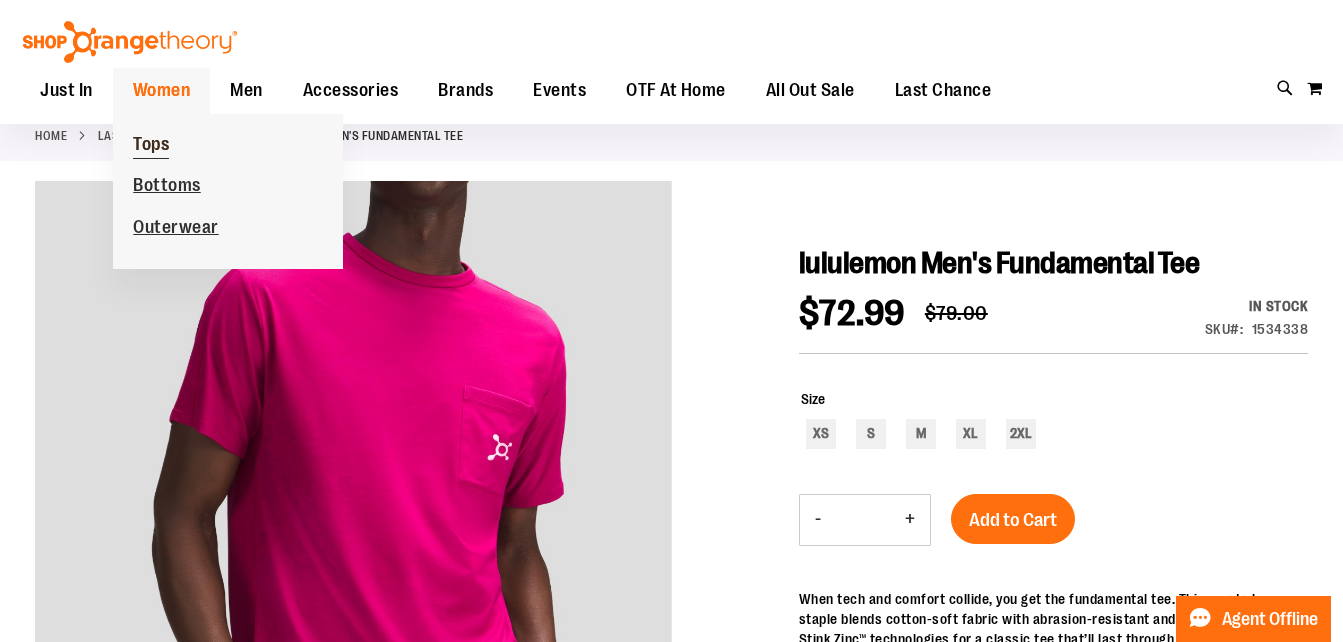click on "Tops" at bounding box center [151, 146] 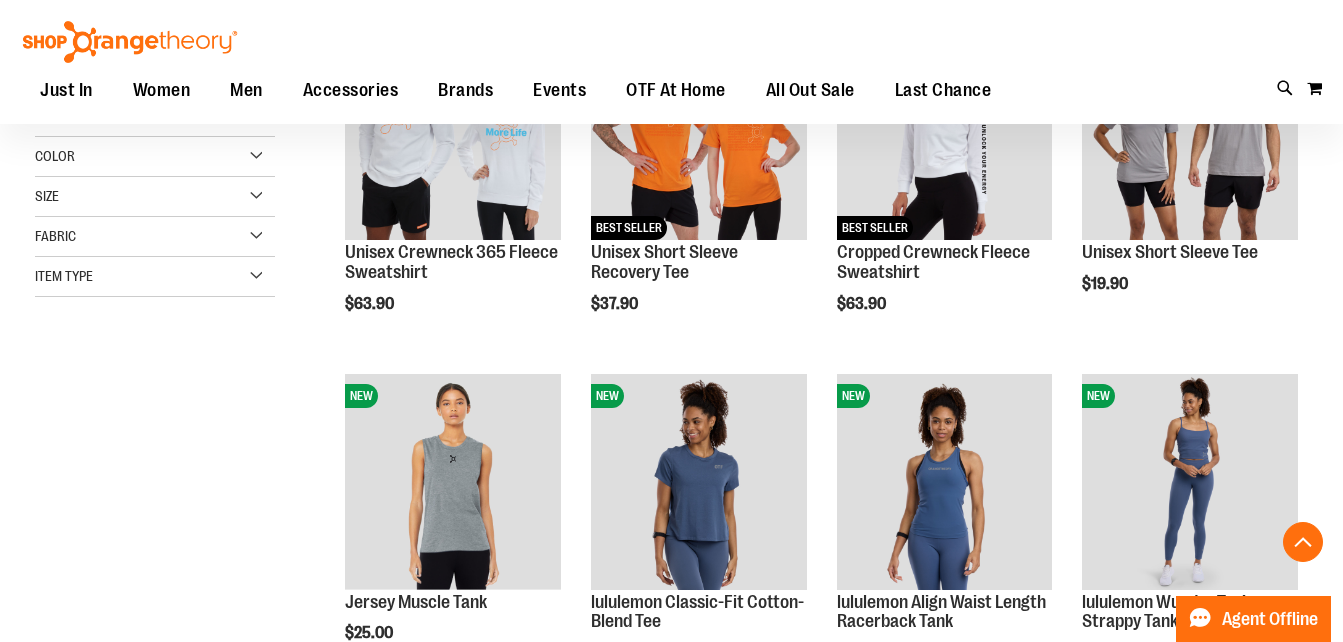 scroll, scrollTop: 602, scrollLeft: 0, axis: vertical 